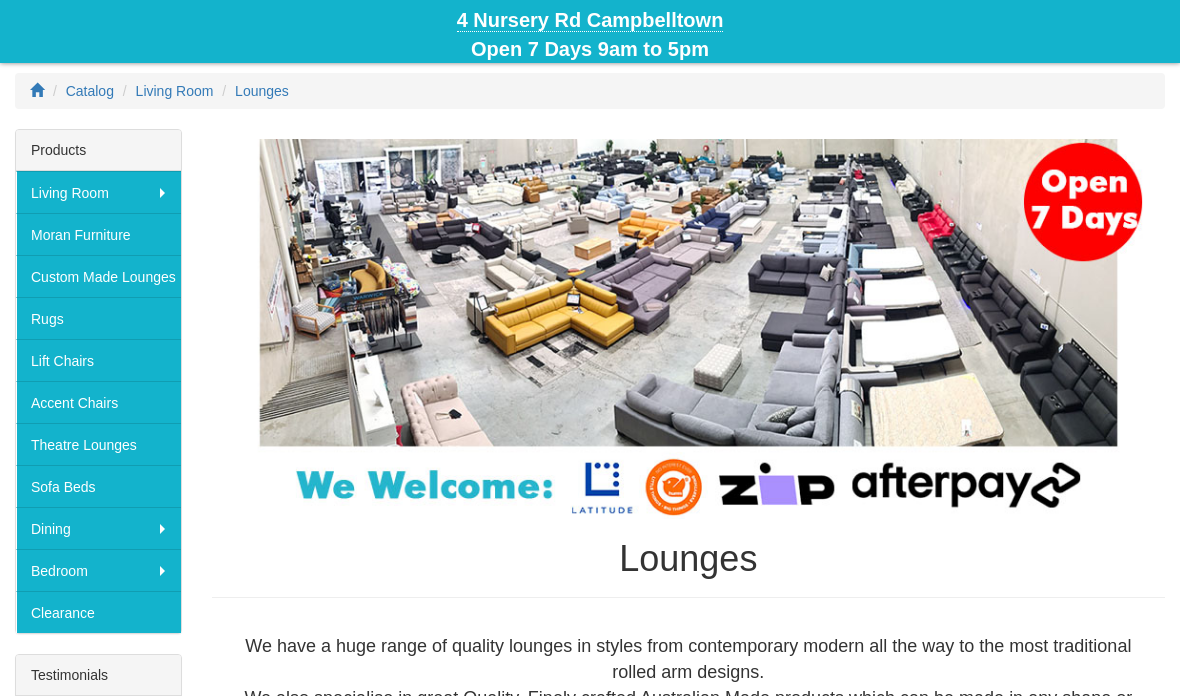 scroll, scrollTop: 223, scrollLeft: 0, axis: vertical 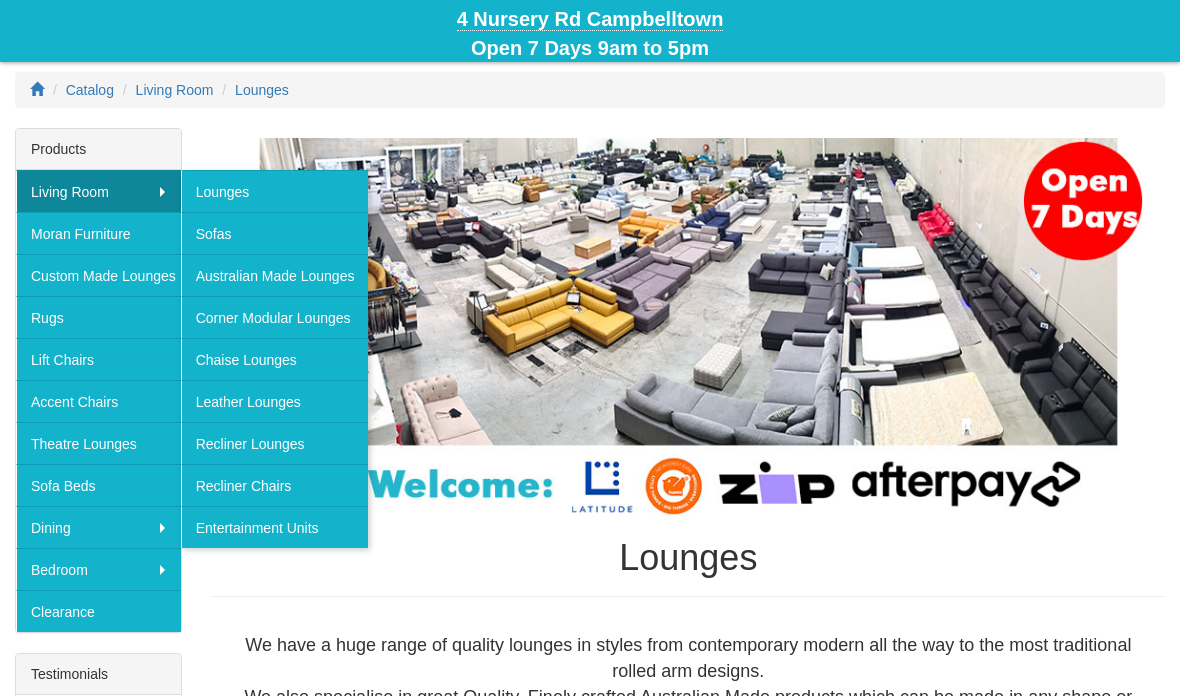 click on "Corner Modular Lounges" at bounding box center (275, 317) 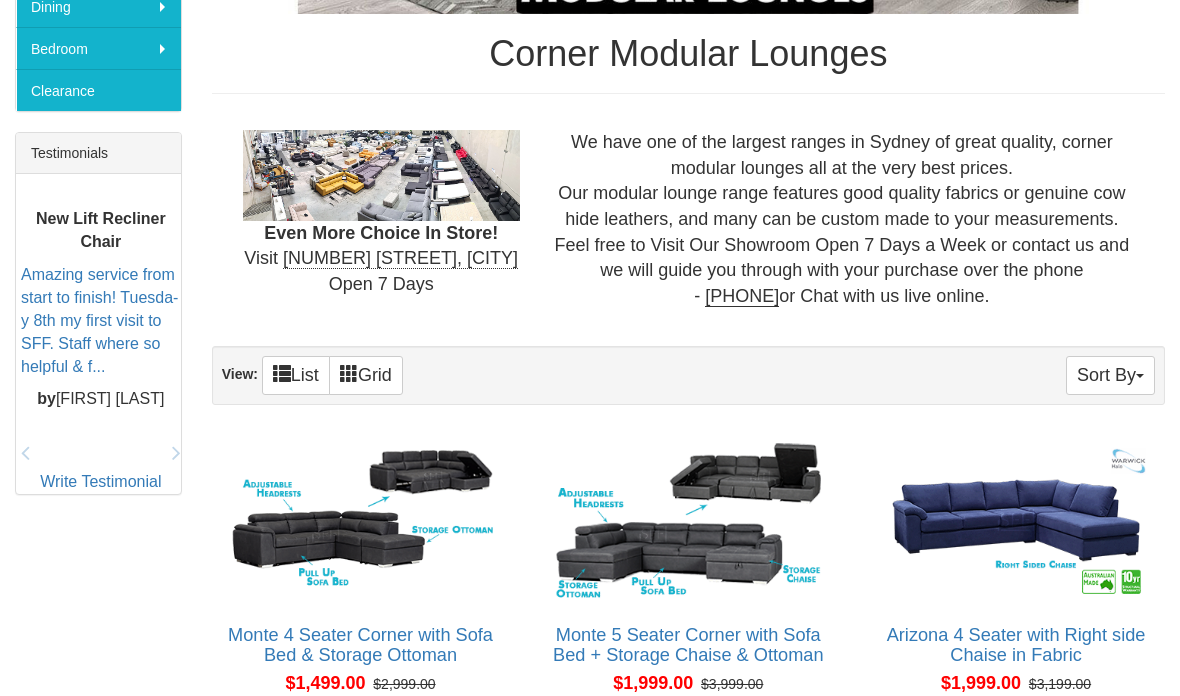 scroll, scrollTop: 745, scrollLeft: 0, axis: vertical 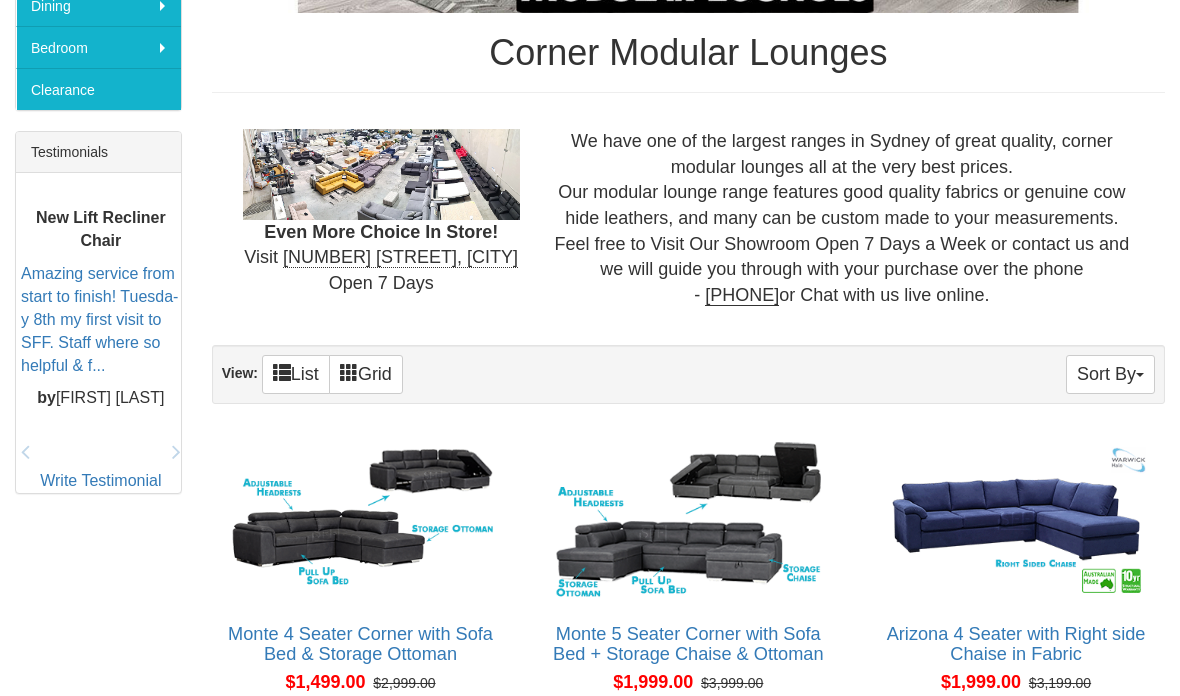 click on "Sort By" at bounding box center [1110, 374] 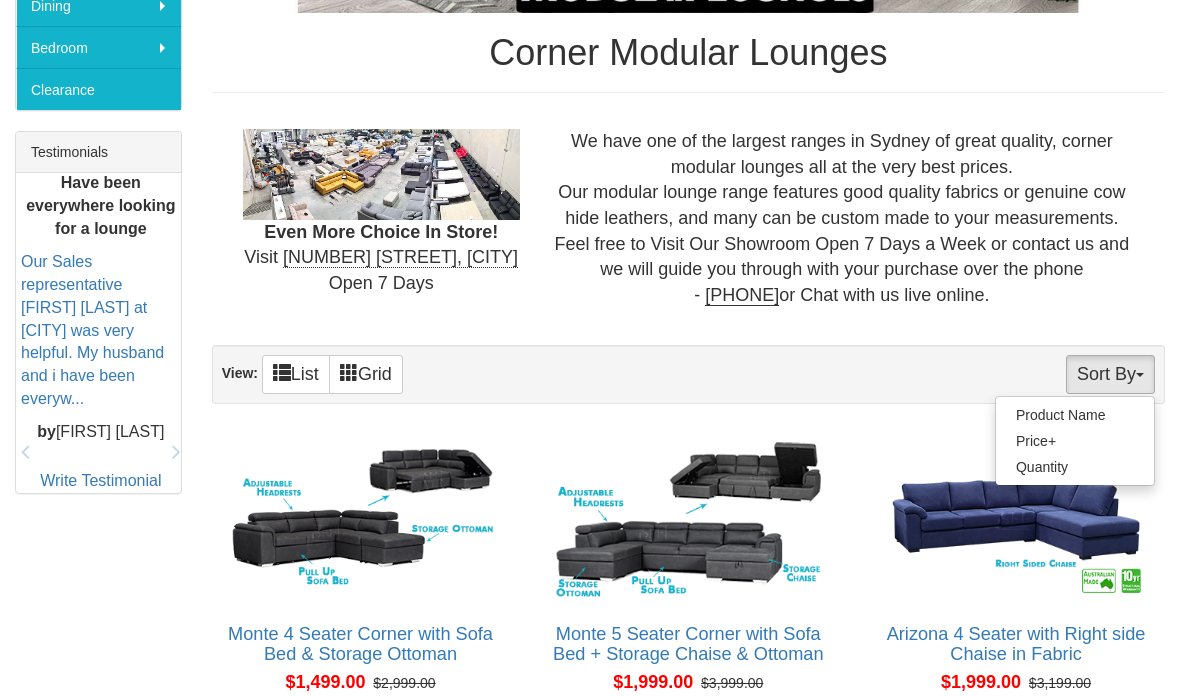 click on "Price+" at bounding box center [1075, 441] 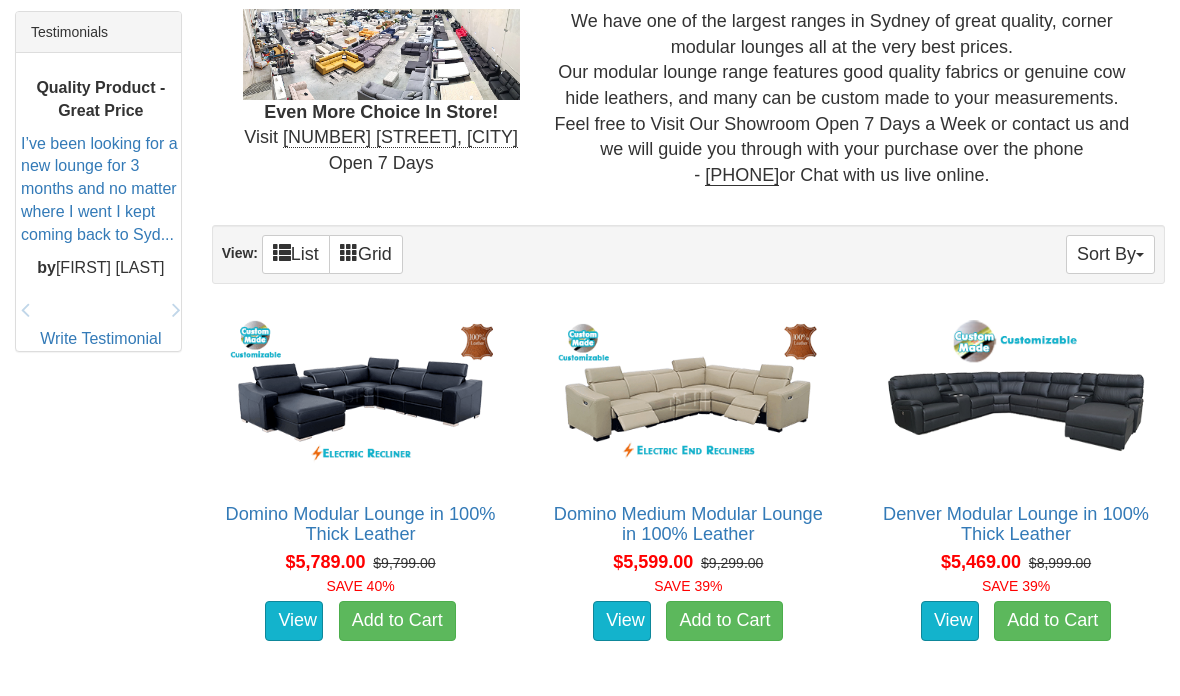 scroll, scrollTop: 865, scrollLeft: 0, axis: vertical 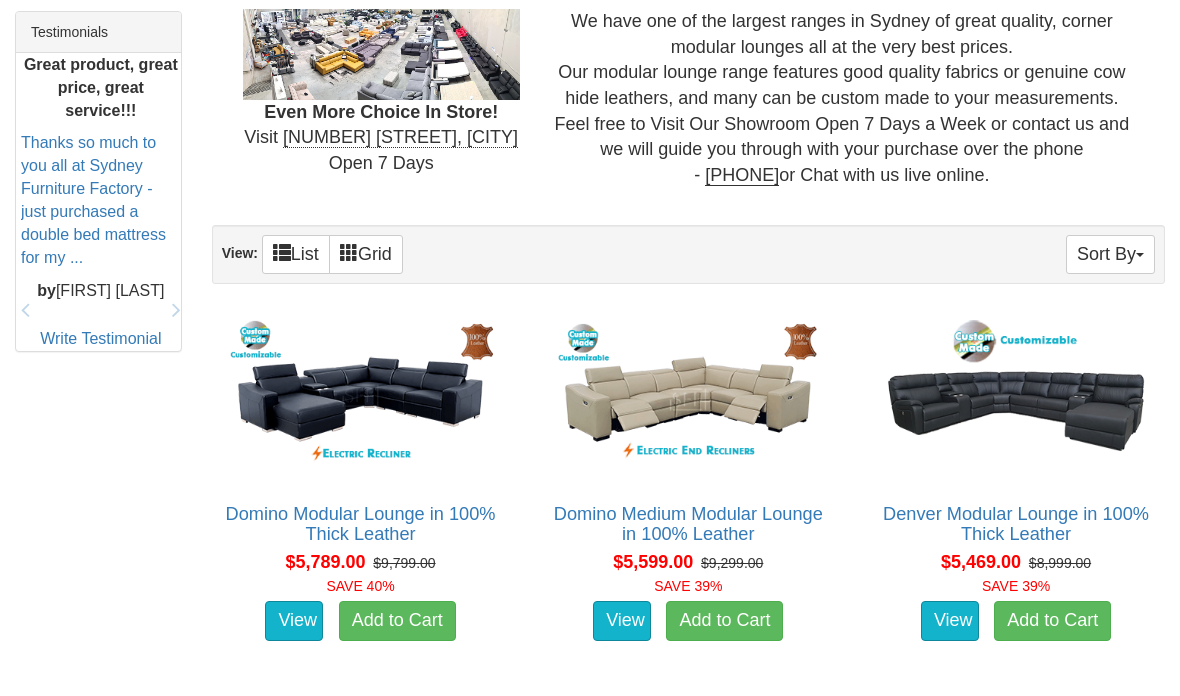 click on "Sort By" at bounding box center [1110, 254] 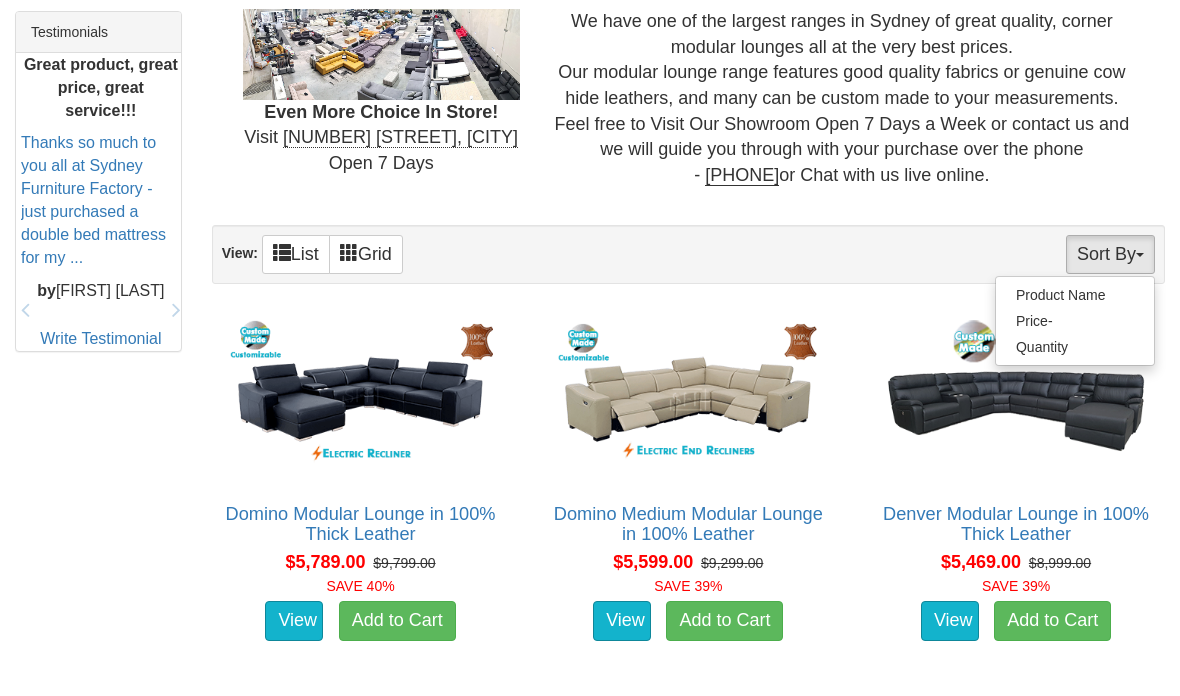 click on "Price-" at bounding box center [1075, 321] 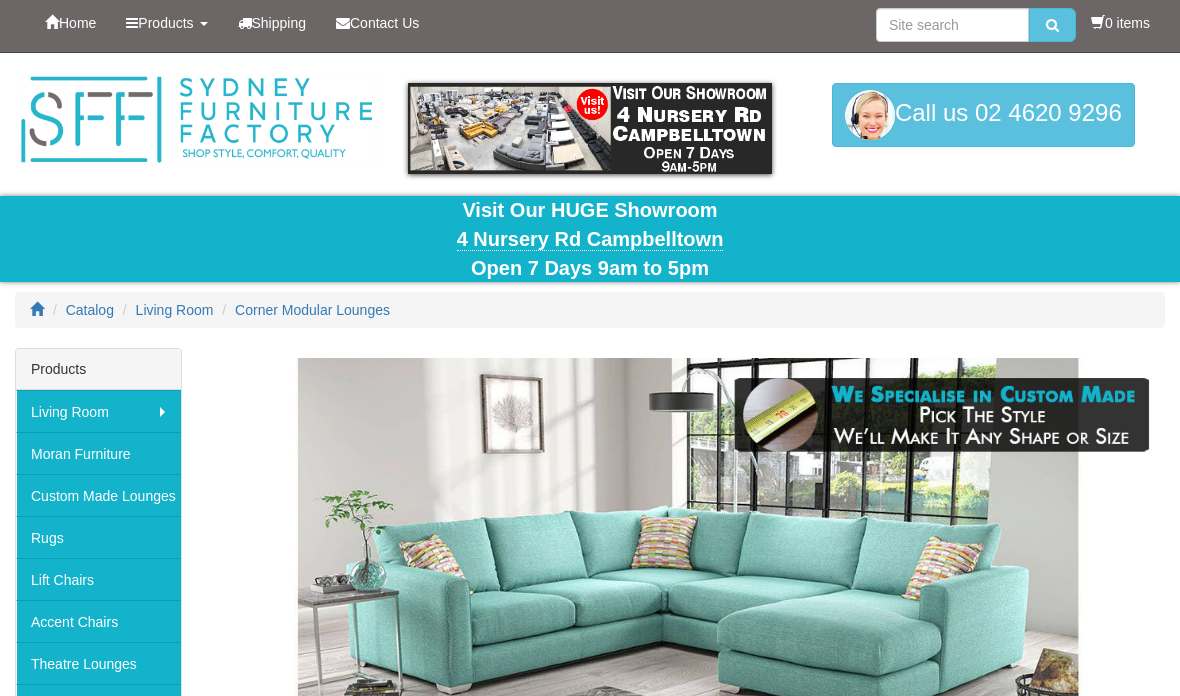scroll, scrollTop: 0, scrollLeft: 0, axis: both 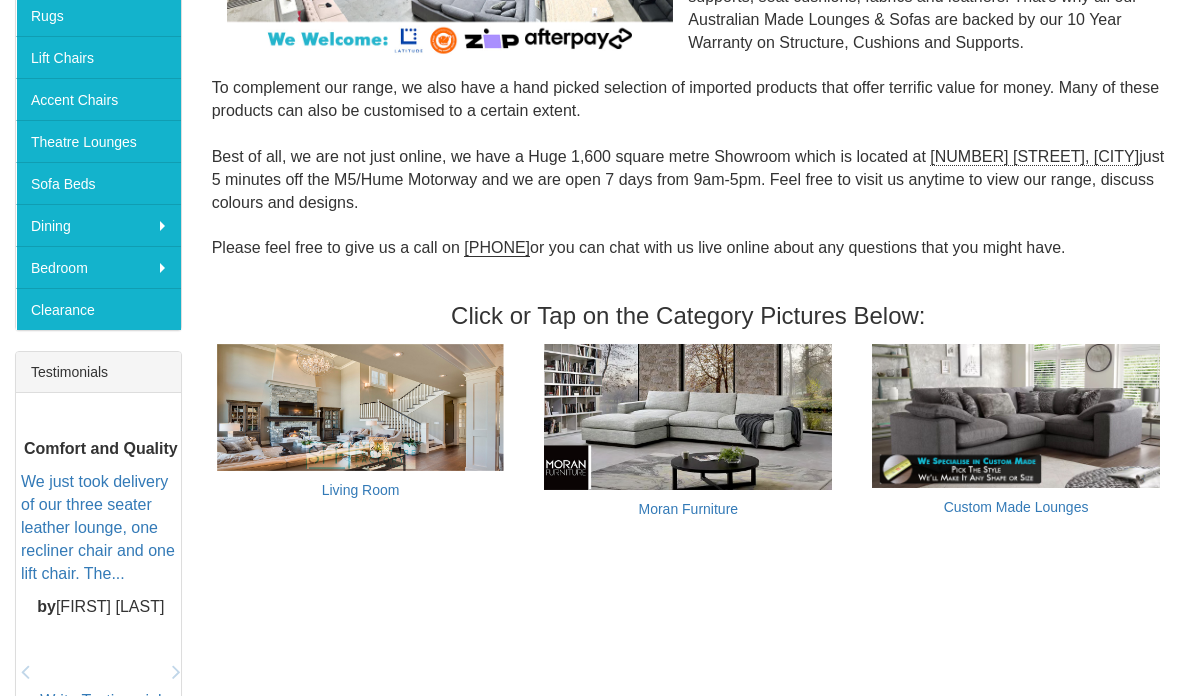 click on "Custom Made Lounges" at bounding box center (1016, 507) 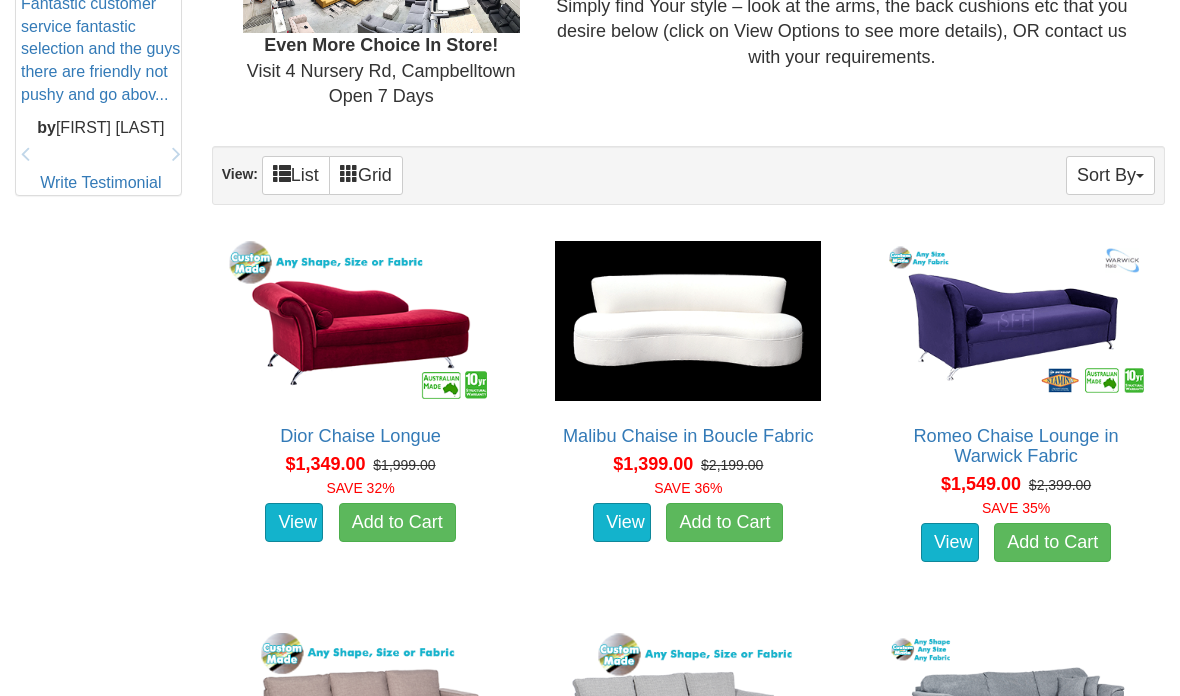 scroll, scrollTop: 1010, scrollLeft: 0, axis: vertical 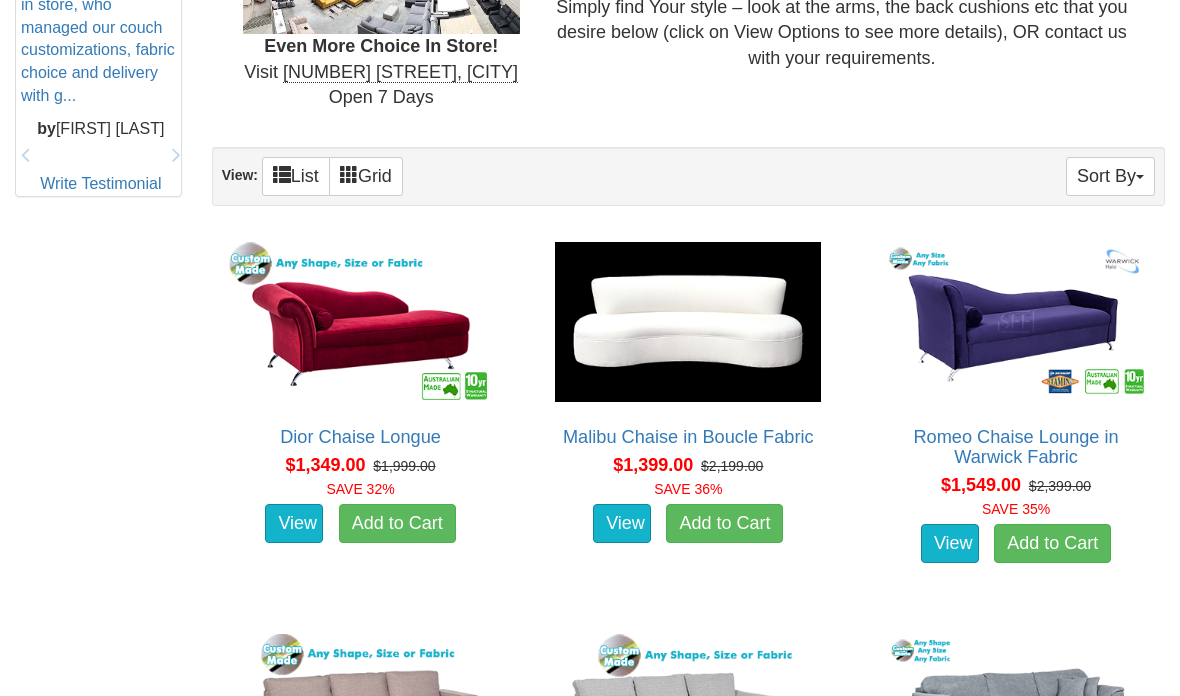 click on "Sort By" at bounding box center [1110, 176] 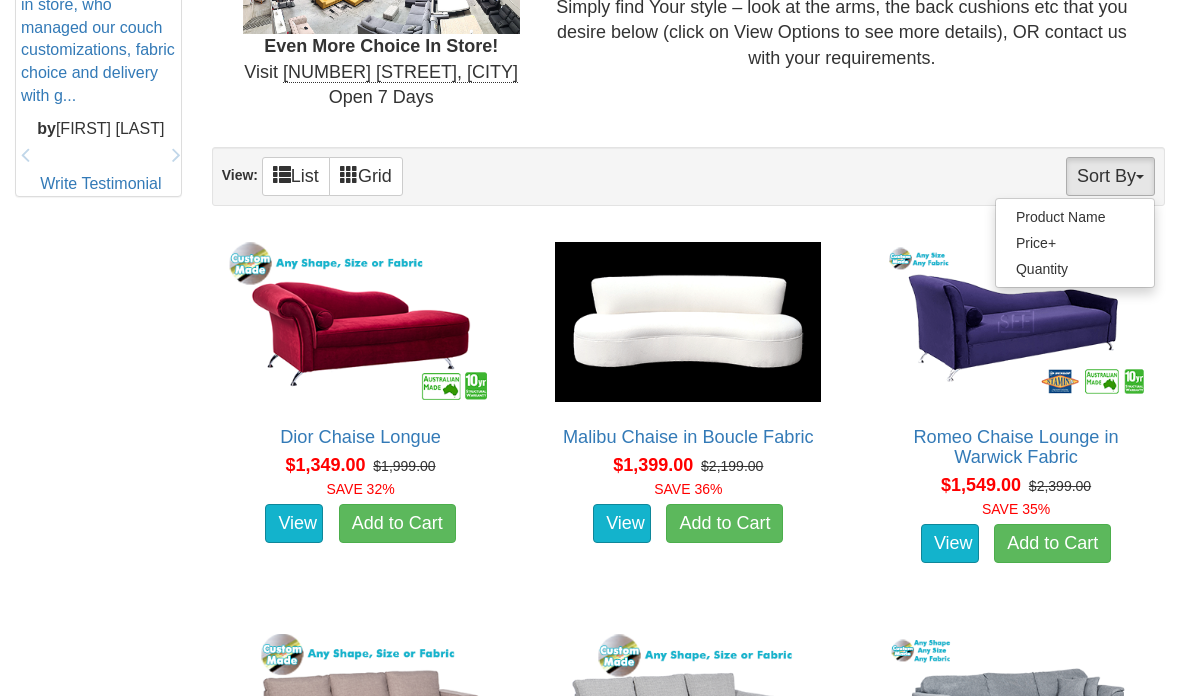 click on "Price+" at bounding box center [1075, 243] 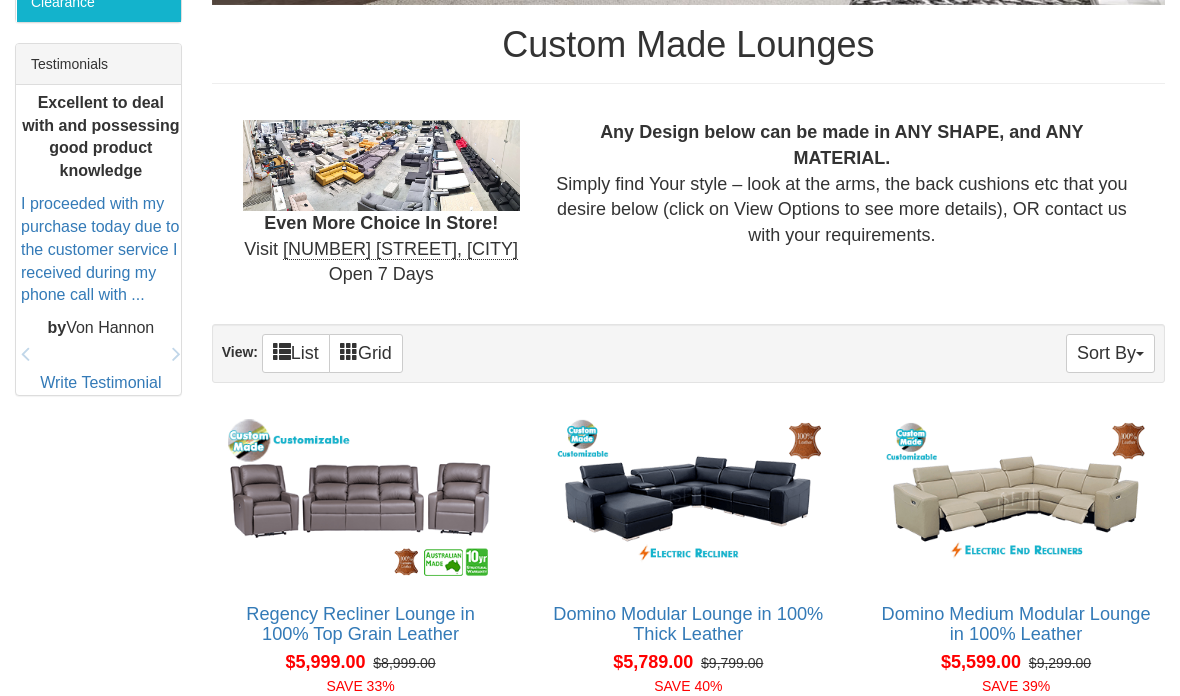scroll, scrollTop: 833, scrollLeft: 0, axis: vertical 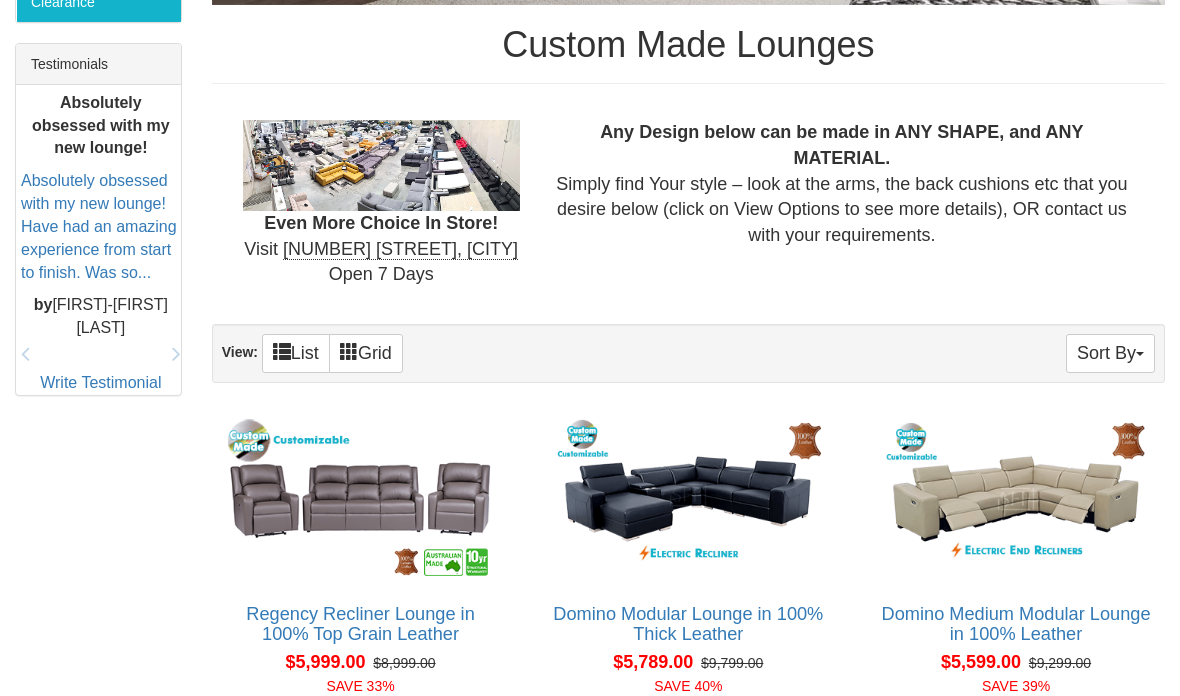 click on "Sort By" at bounding box center (1110, 353) 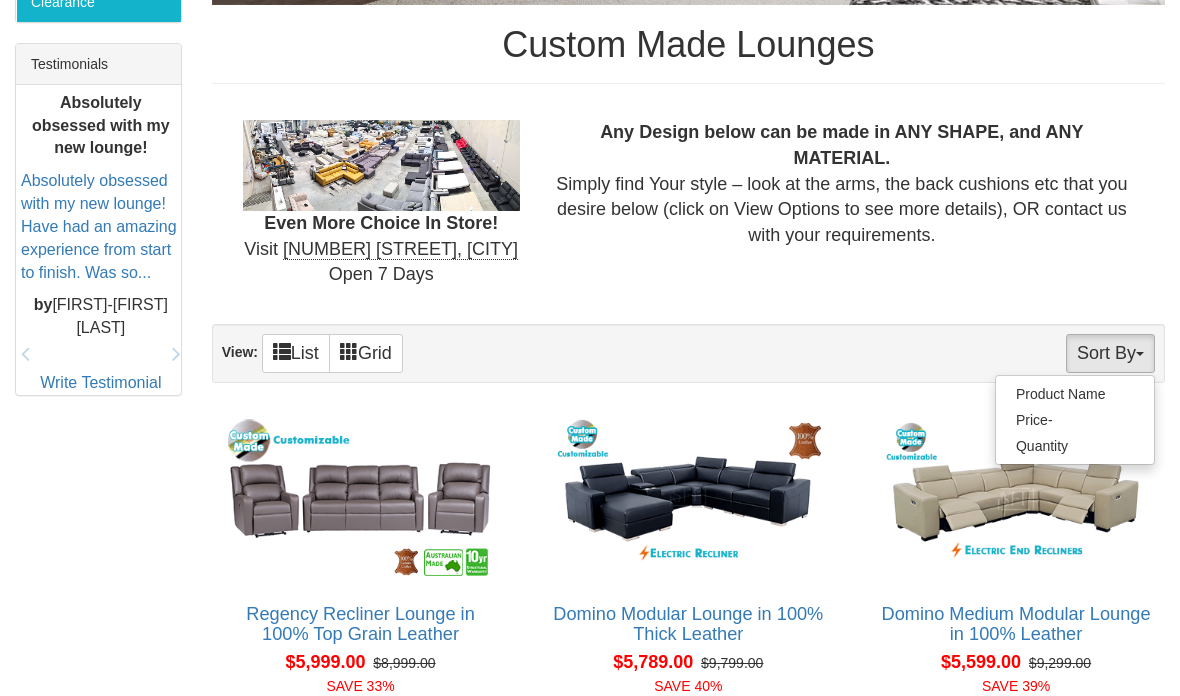 click on "Price-" at bounding box center [1075, 420] 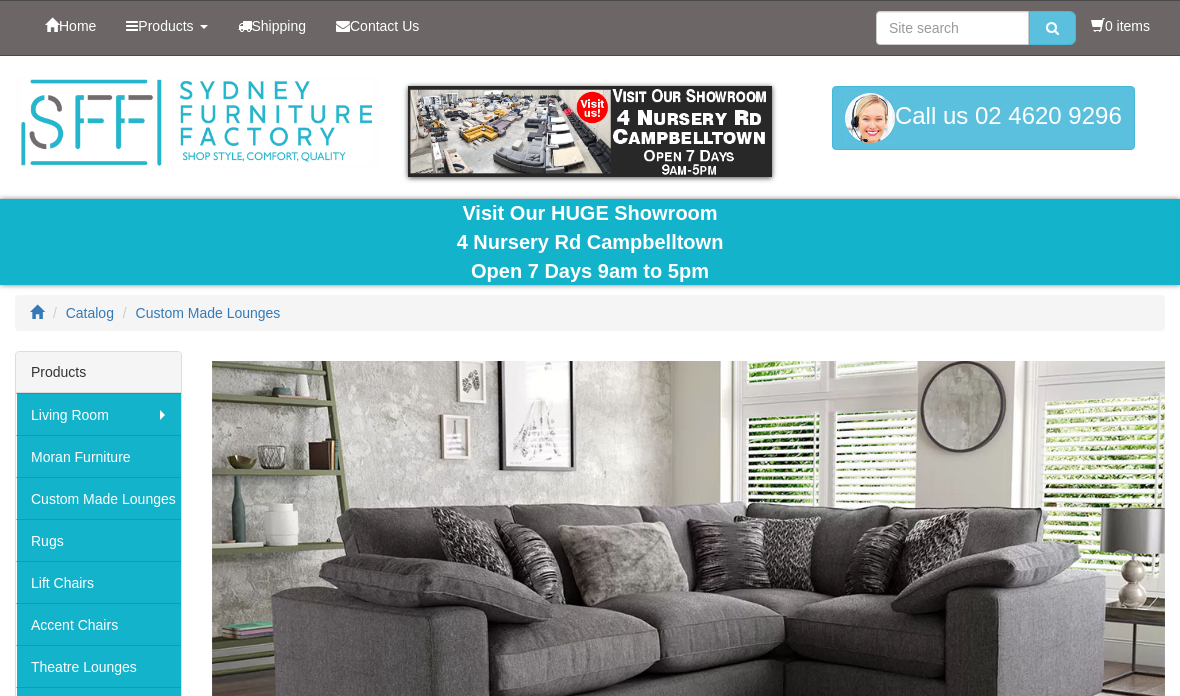 scroll, scrollTop: 0, scrollLeft: 0, axis: both 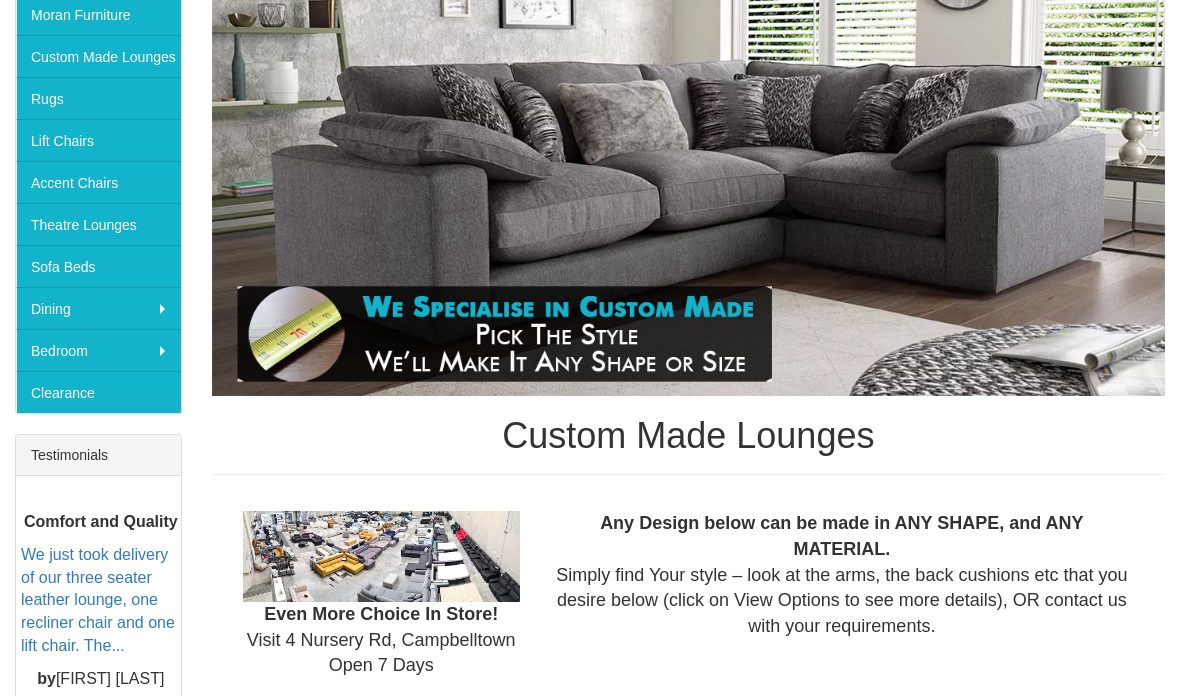 click at bounding box center [688, 158] 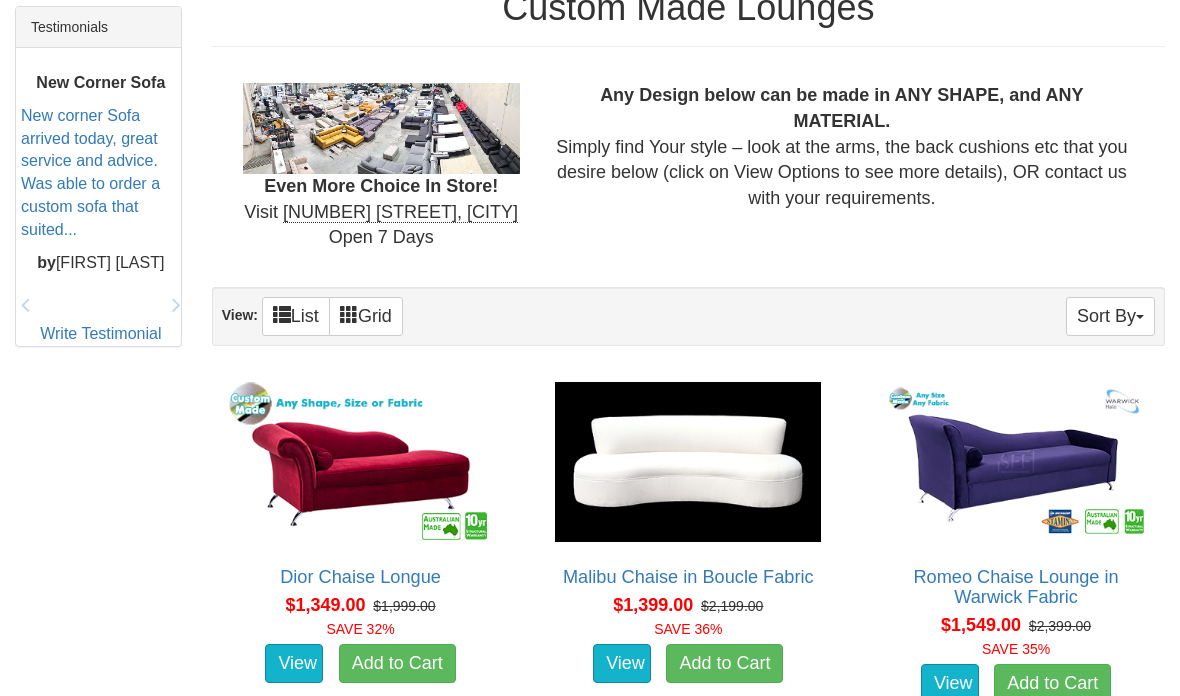scroll, scrollTop: 826, scrollLeft: 0, axis: vertical 